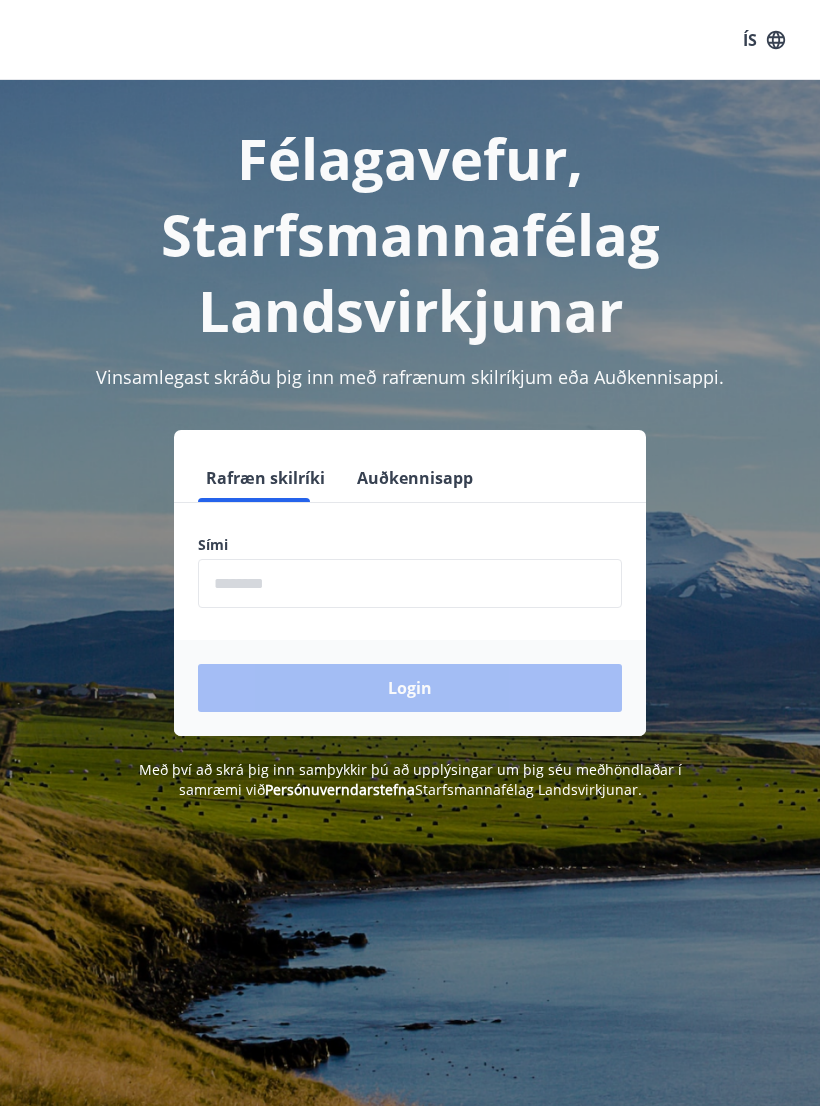 scroll, scrollTop: 0, scrollLeft: 0, axis: both 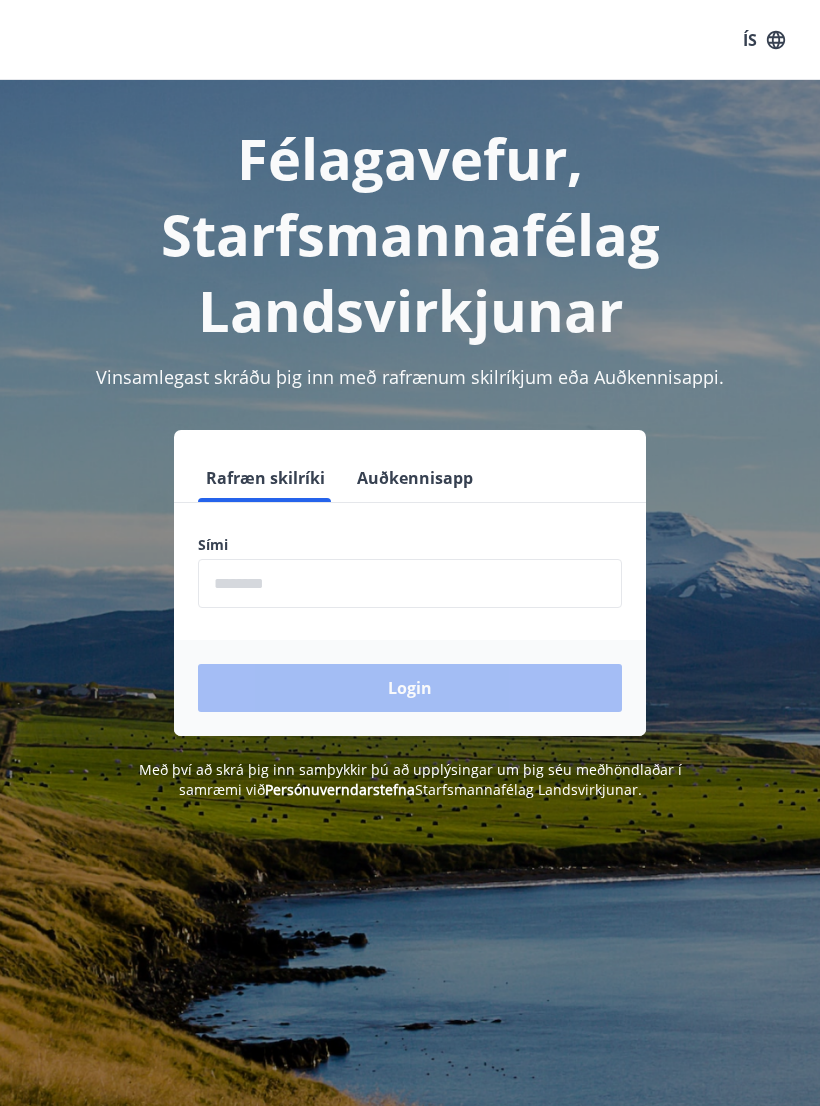 click at bounding box center (410, 583) 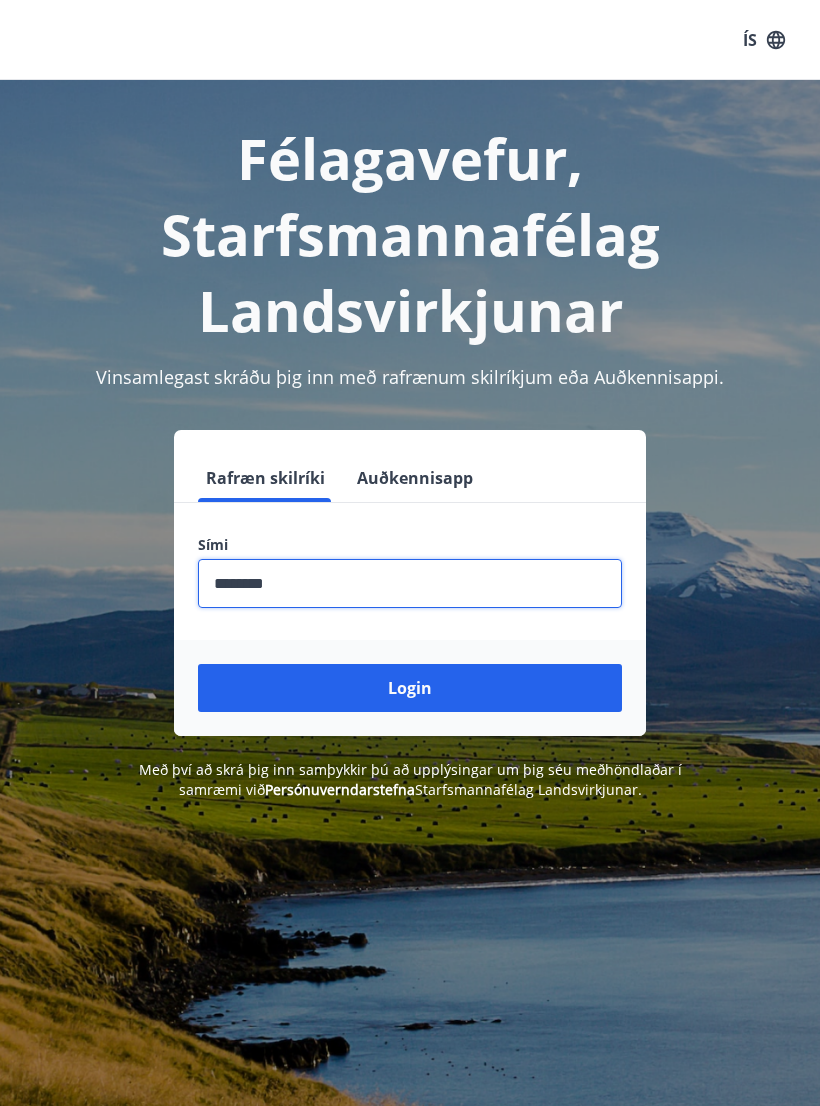 type on "********" 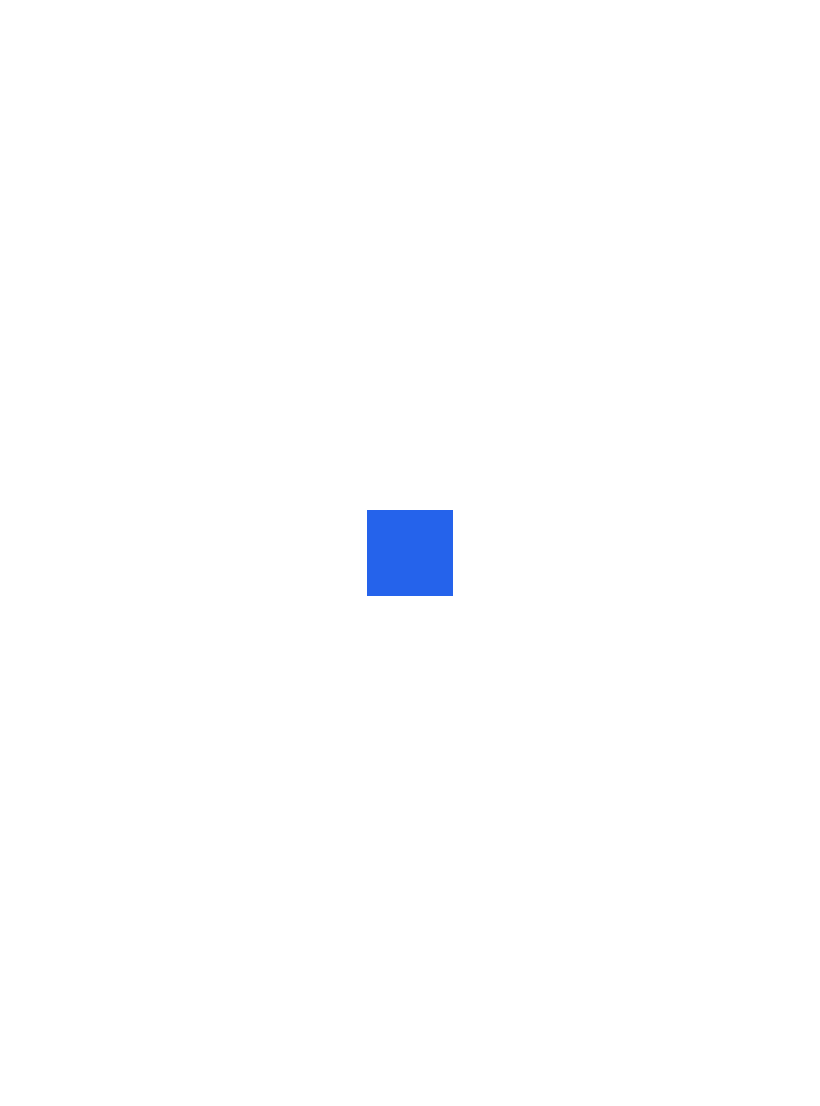 scroll, scrollTop: 0, scrollLeft: 0, axis: both 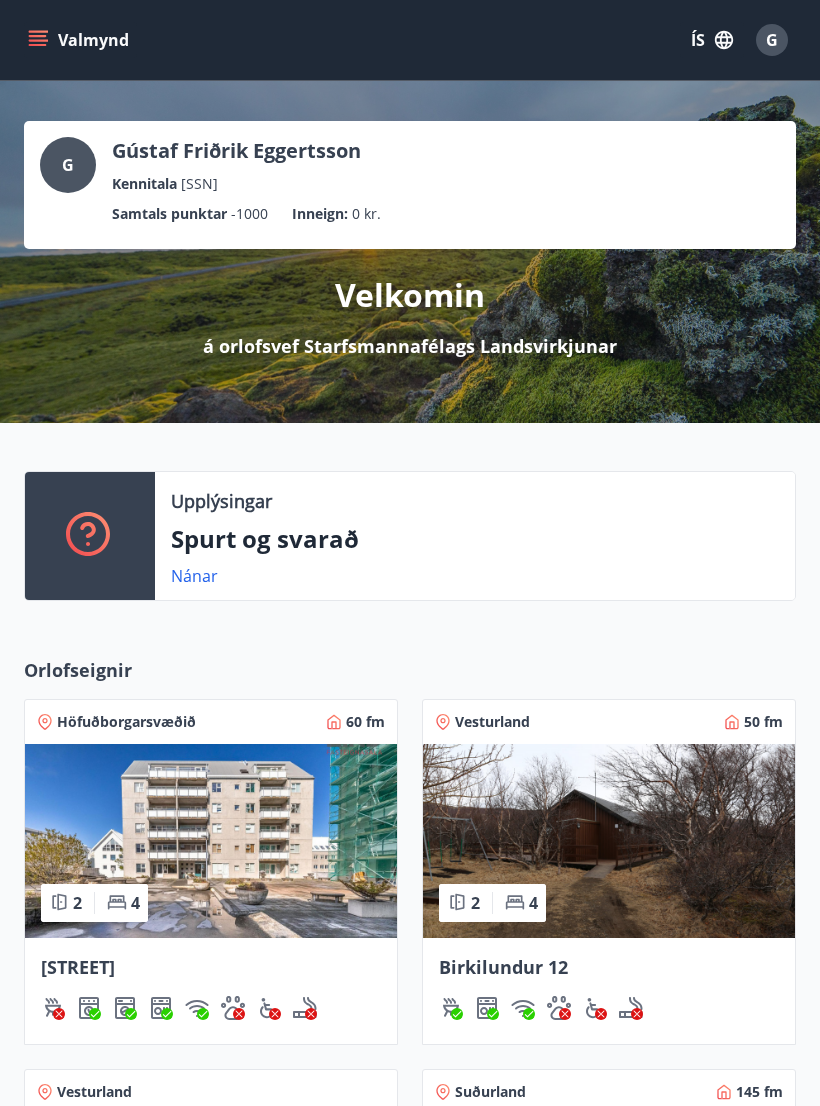 click at bounding box center [211, 841] 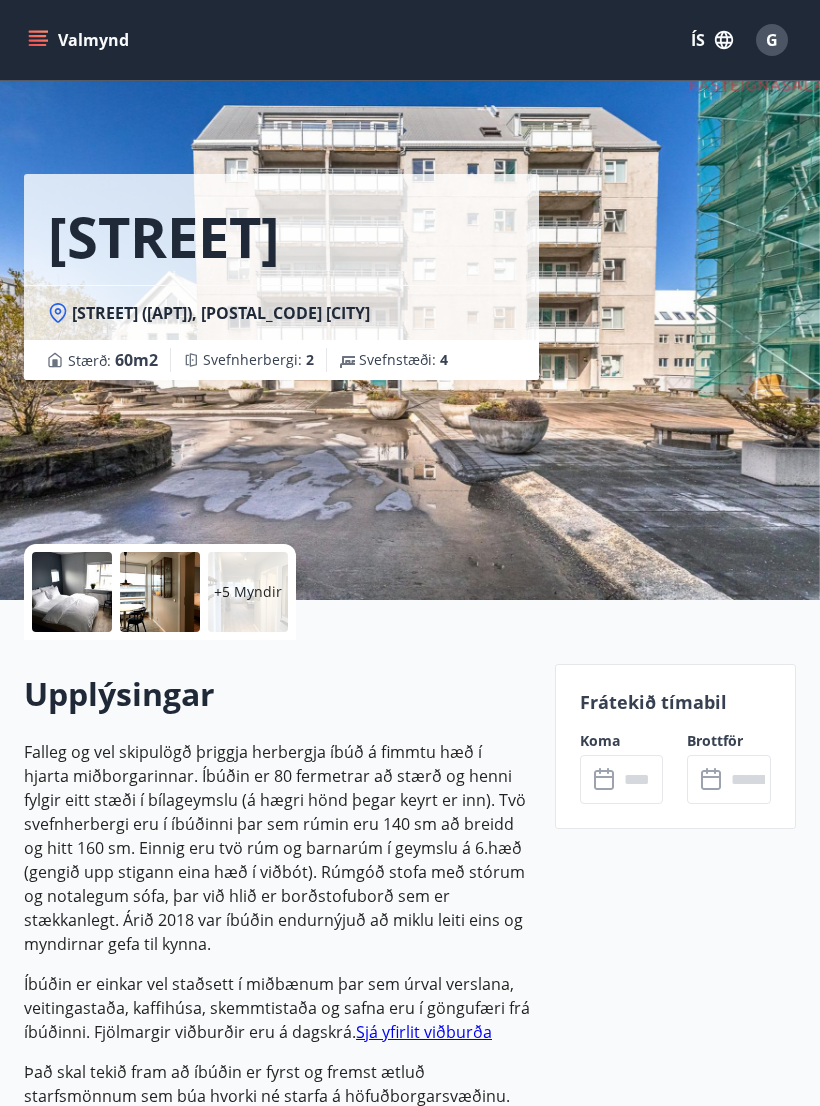 click at bounding box center [641, 779] 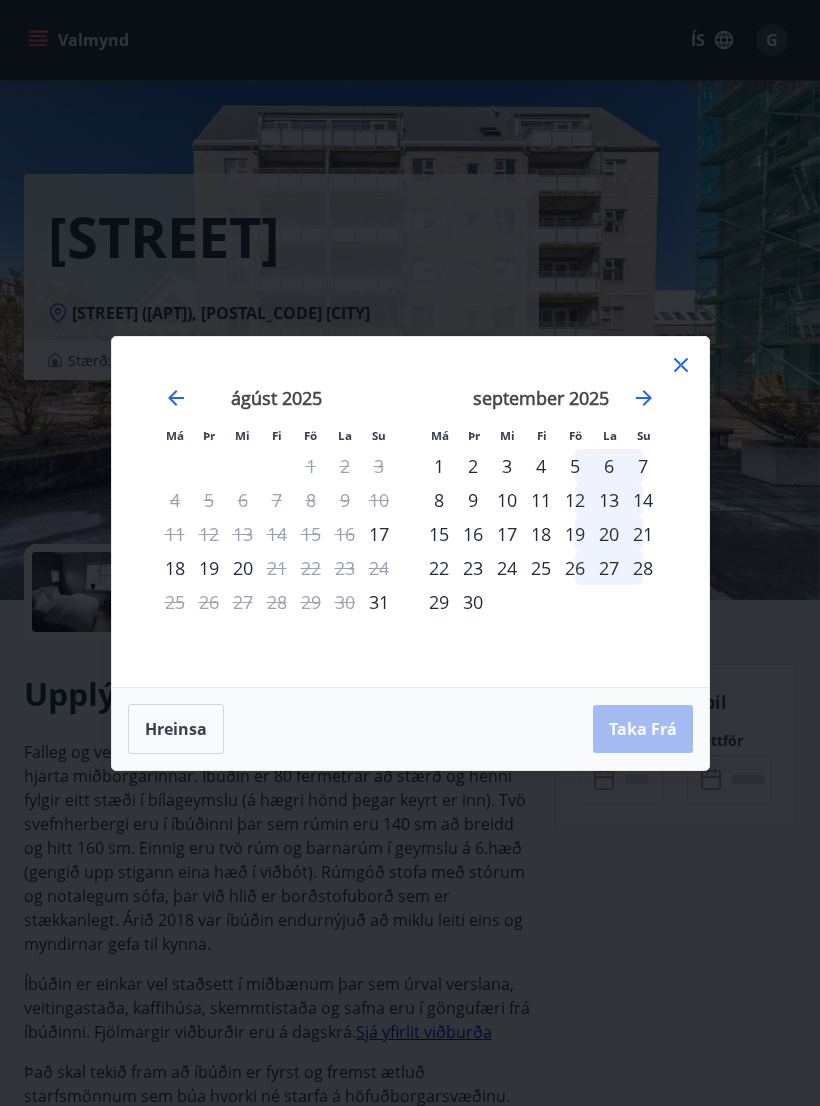 click 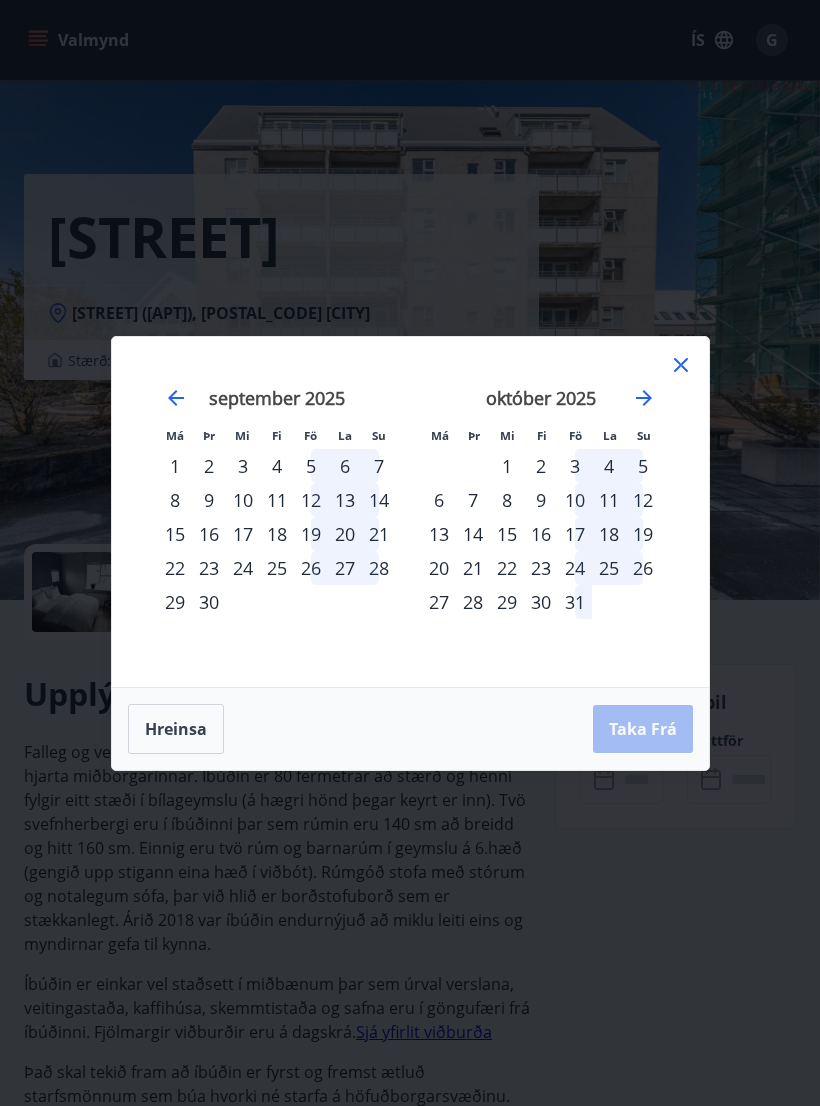 click on "3" at bounding box center [575, 466] 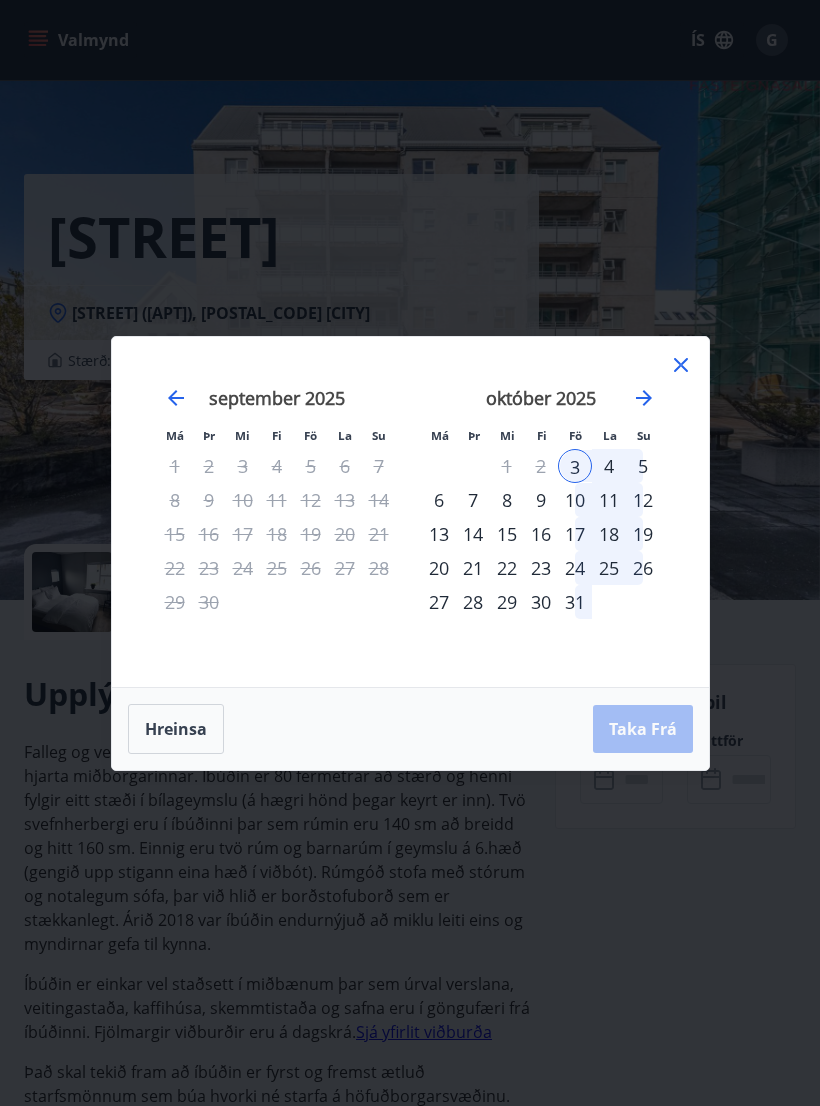 click on "7" at bounding box center (473, 500) 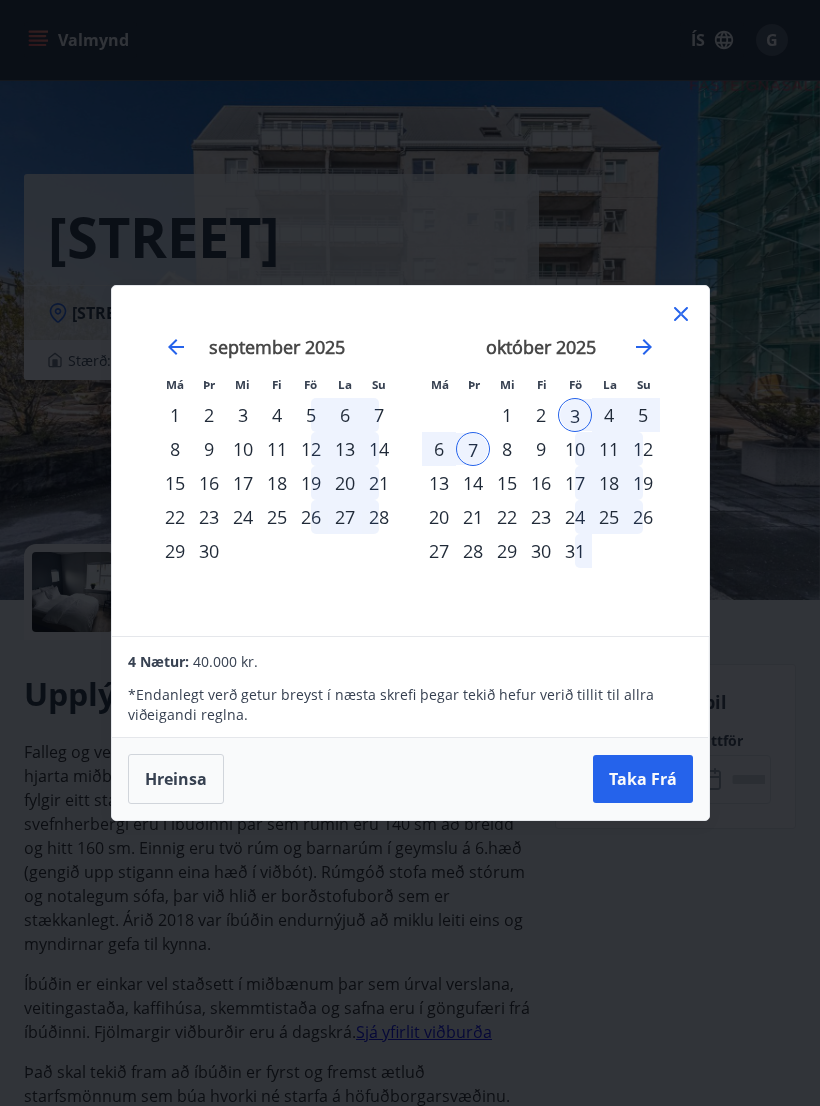 click on "Taka Frá" at bounding box center [643, 779] 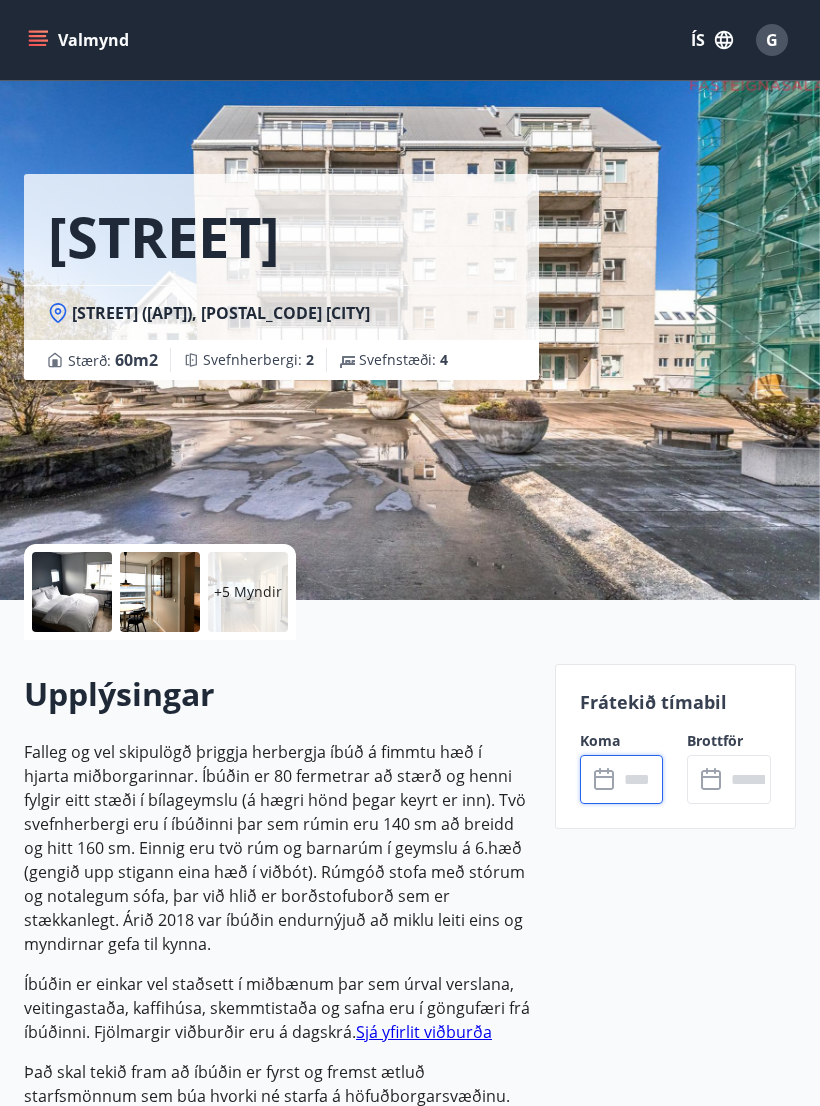 type on "******" 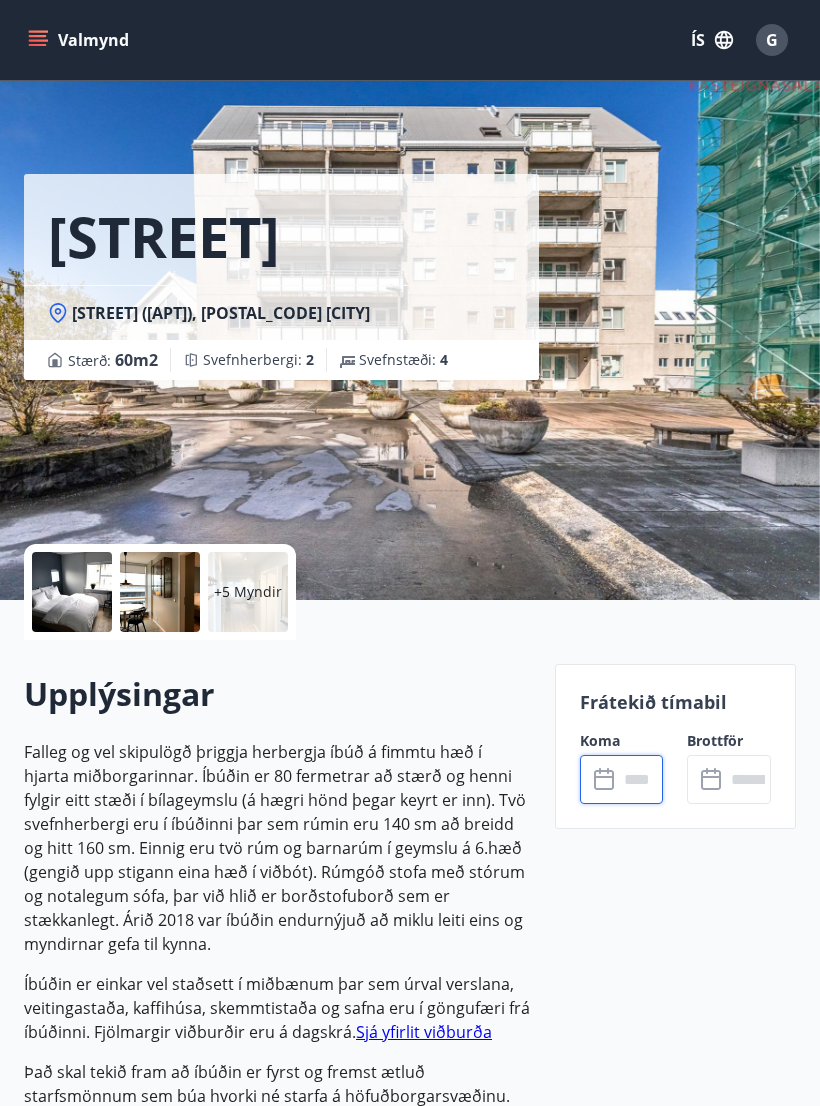 type on "******" 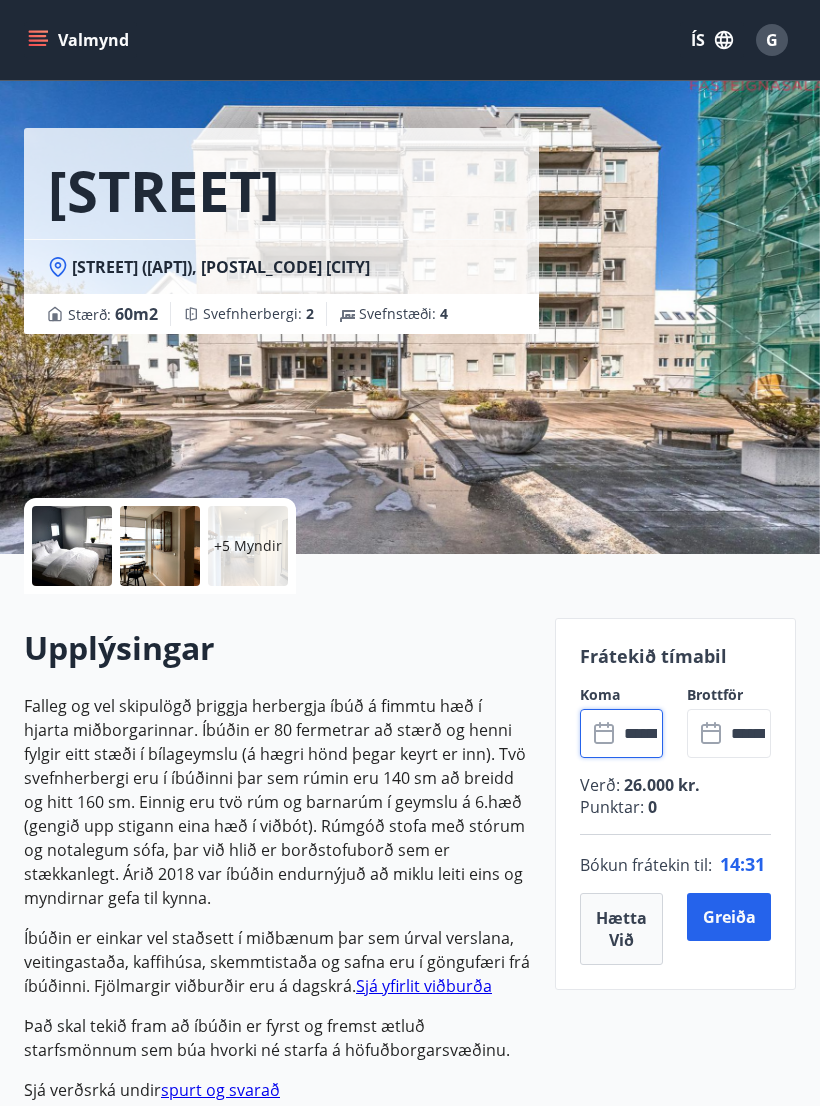 click on "Greiða" at bounding box center (729, 917) 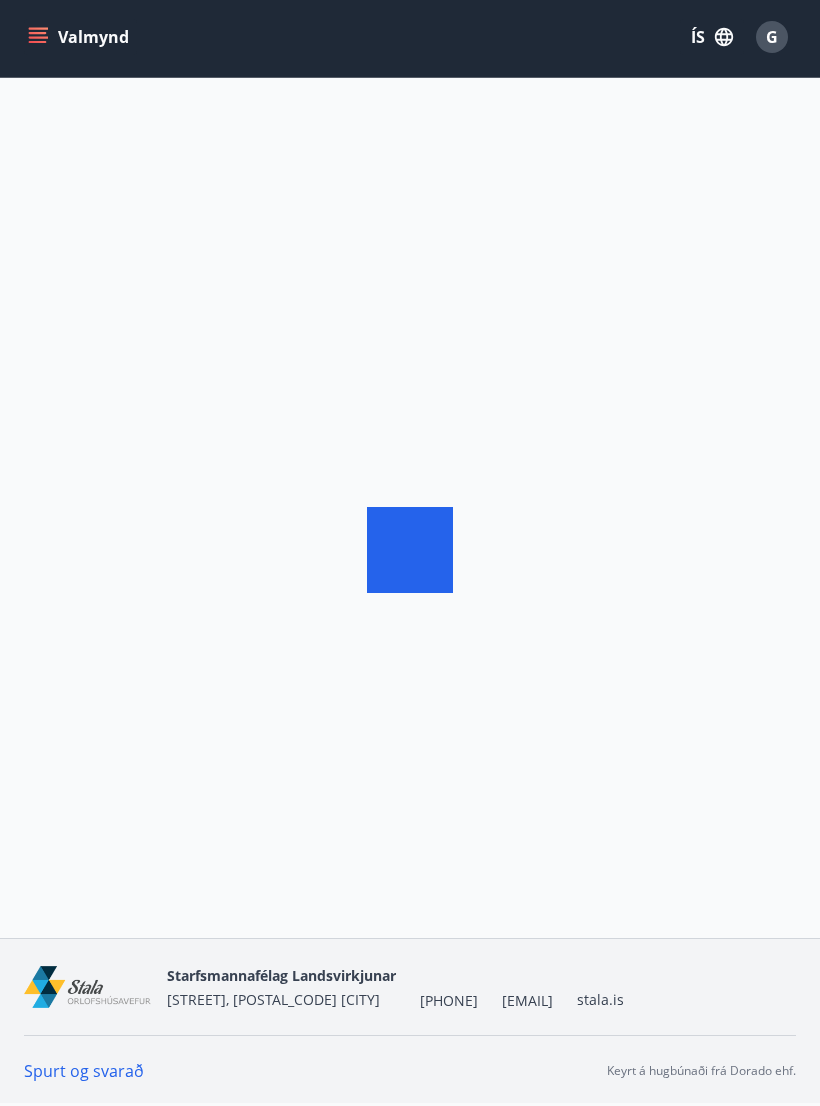 scroll, scrollTop: 3, scrollLeft: 0, axis: vertical 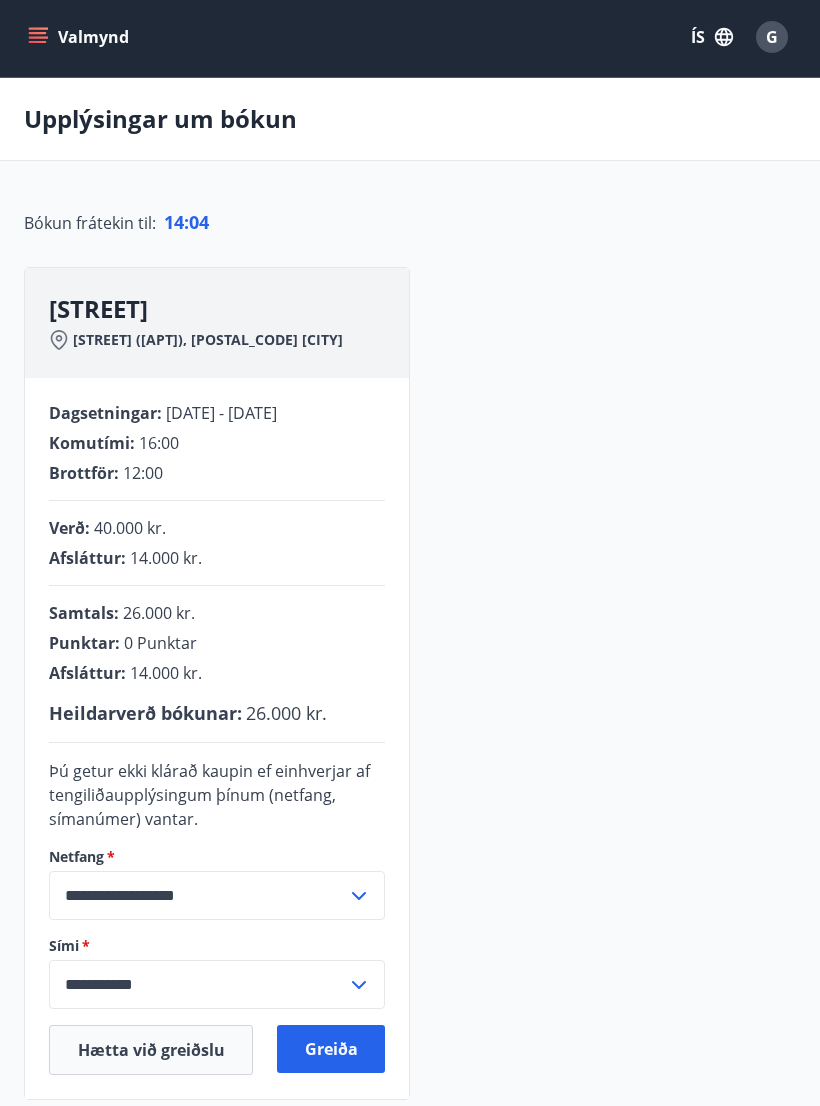 click on "Greiða" at bounding box center (331, 1049) 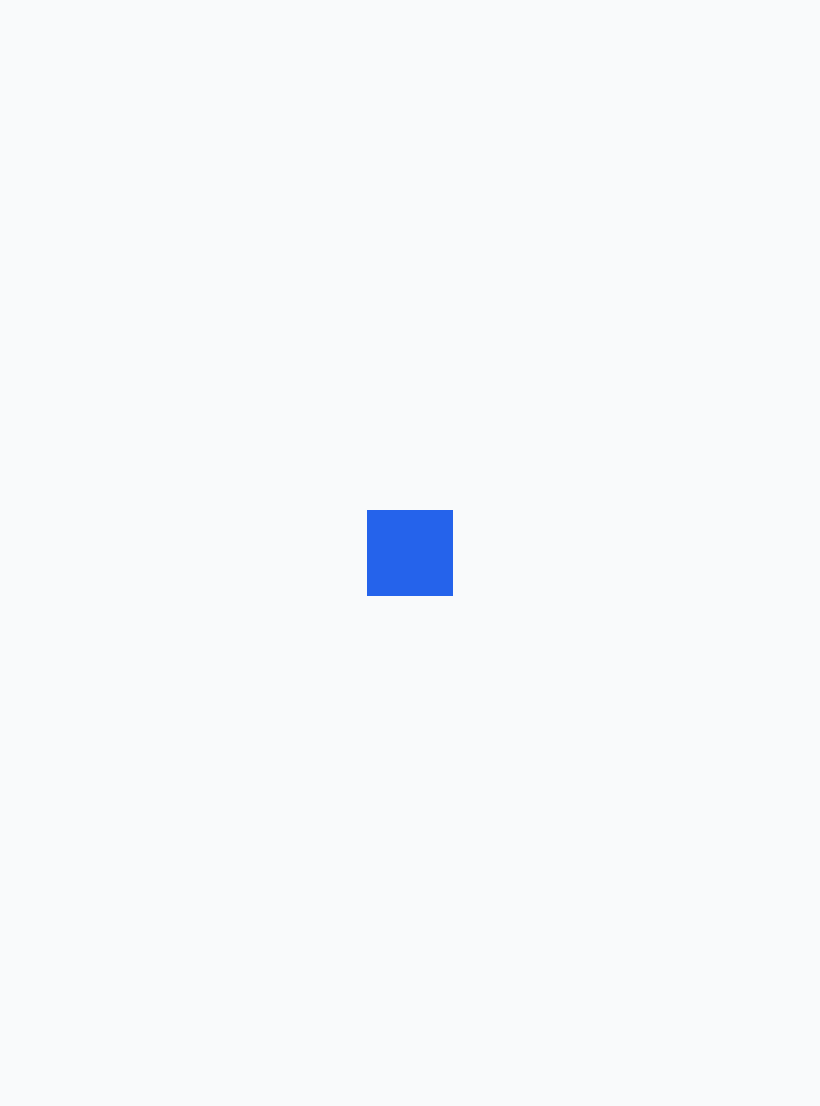 scroll, scrollTop: 0, scrollLeft: 0, axis: both 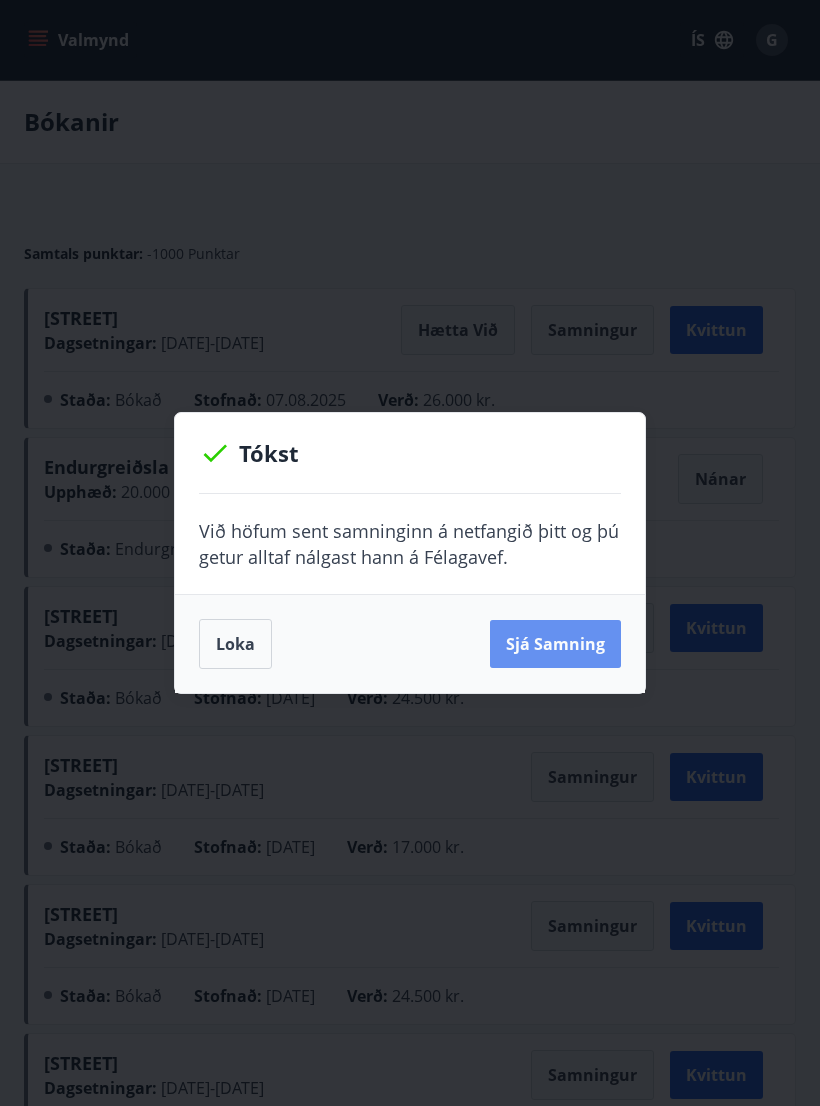 click on "Sjá samning" at bounding box center (555, 644) 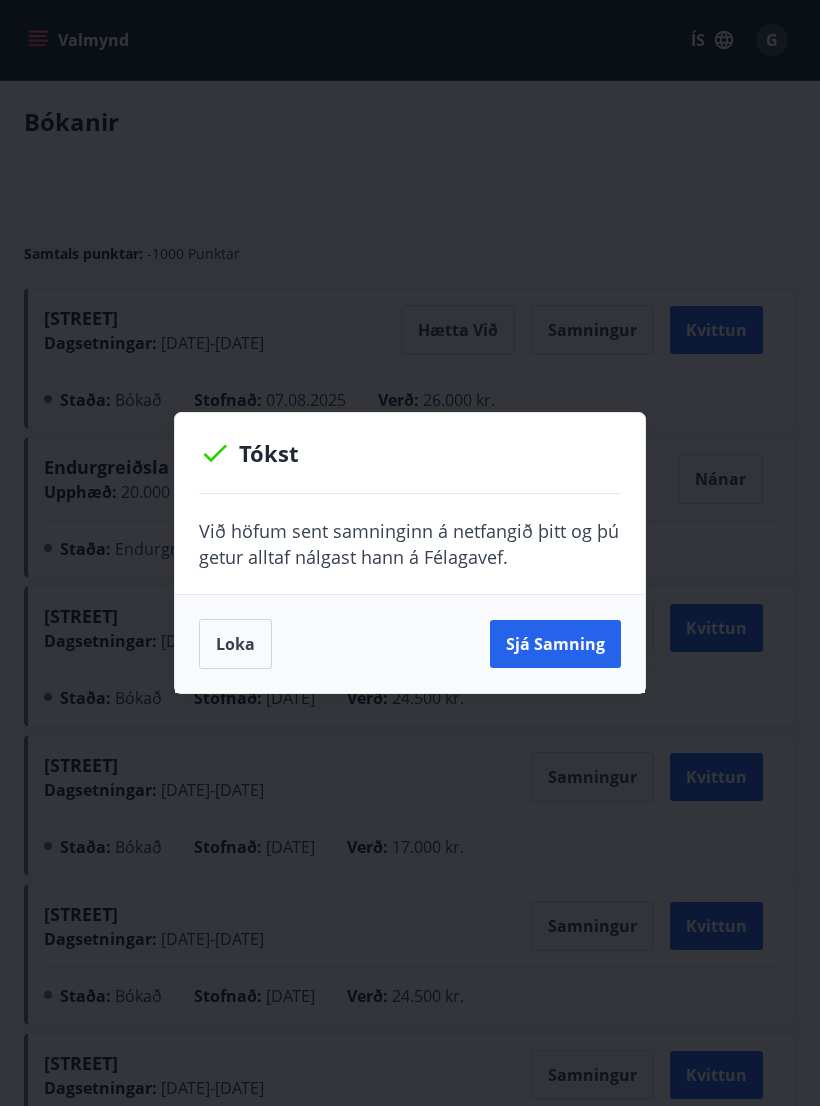 click on "Sjá samning" at bounding box center [555, 644] 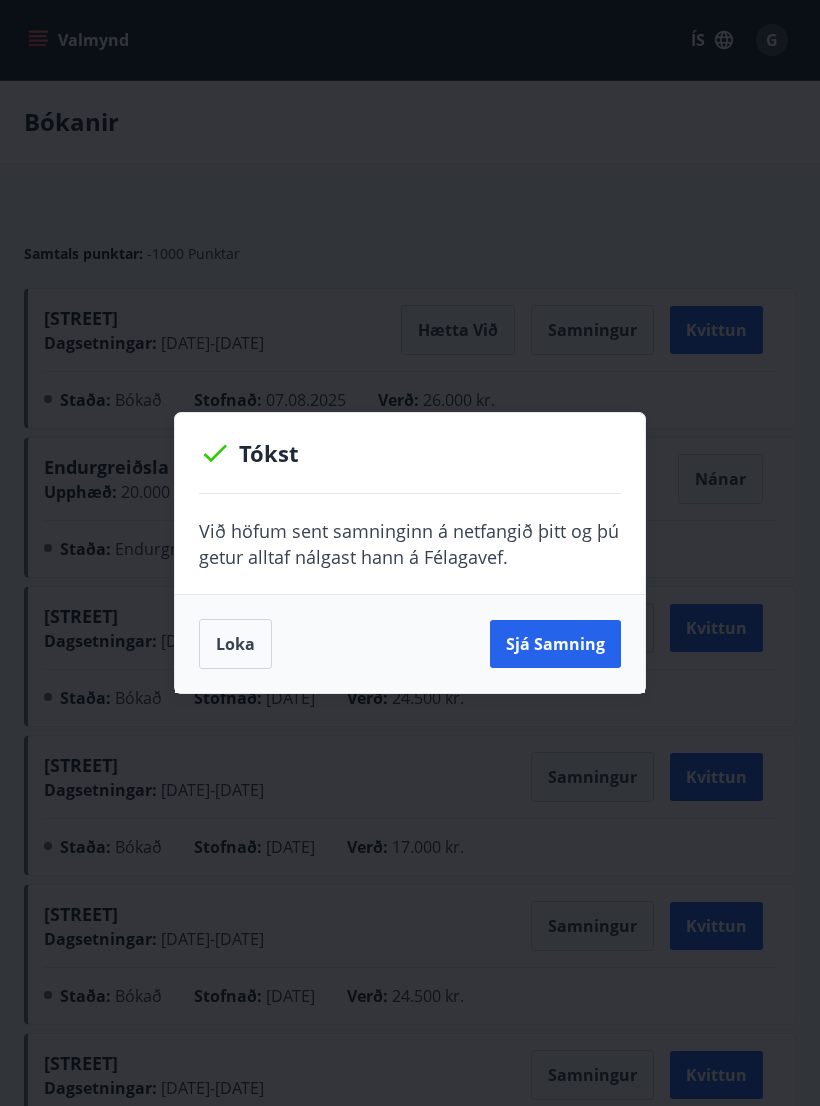 click on "Loka" at bounding box center [235, 644] 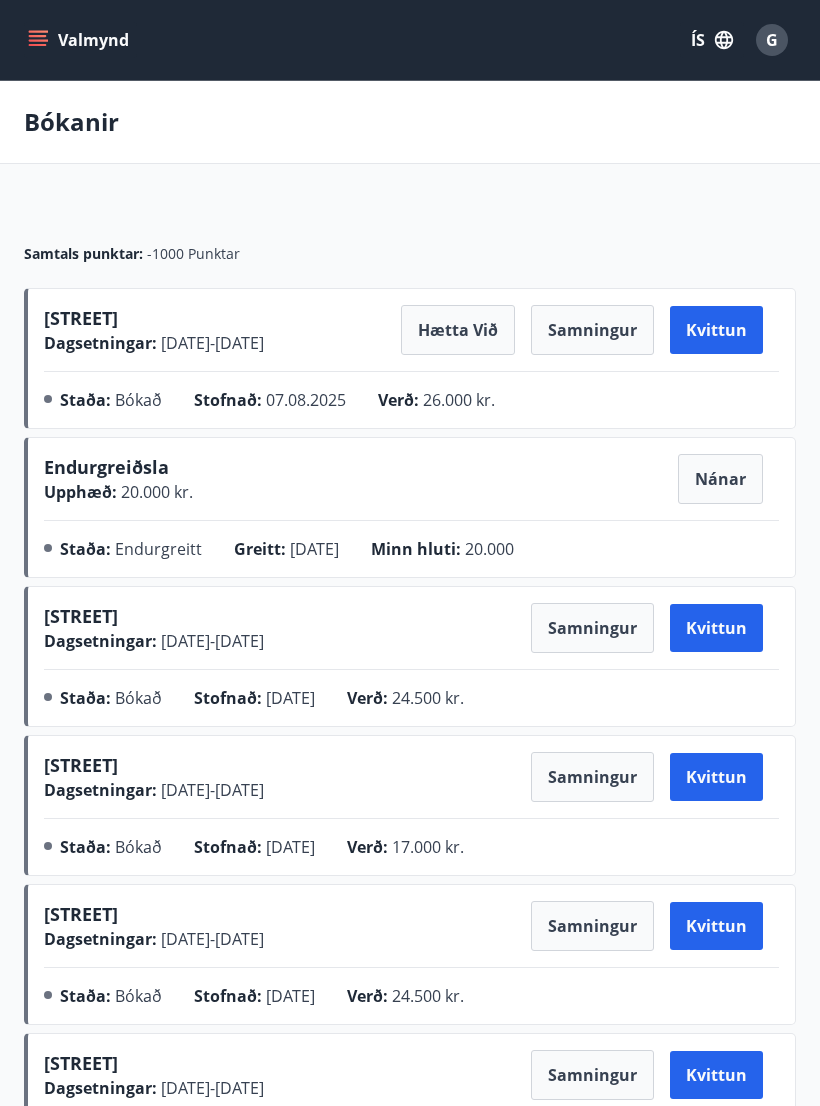 click on "Kvittun" at bounding box center (716, 330) 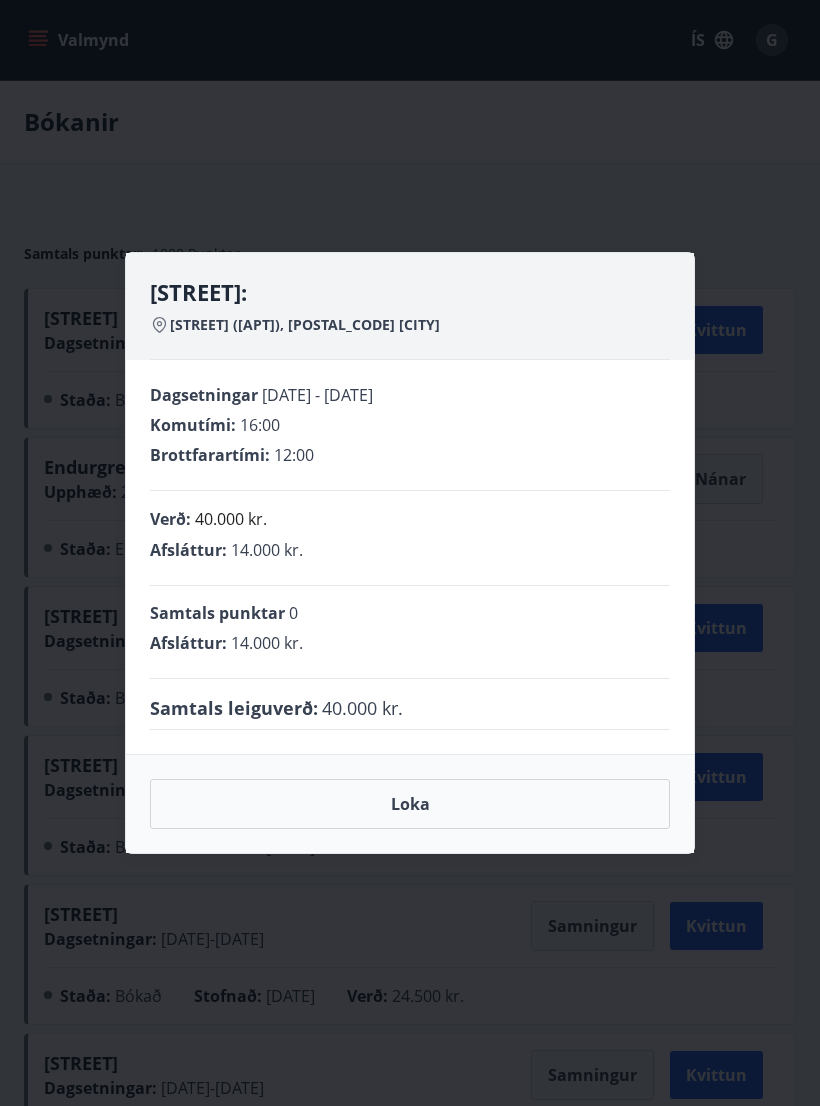 click on "Loka" at bounding box center (410, 804) 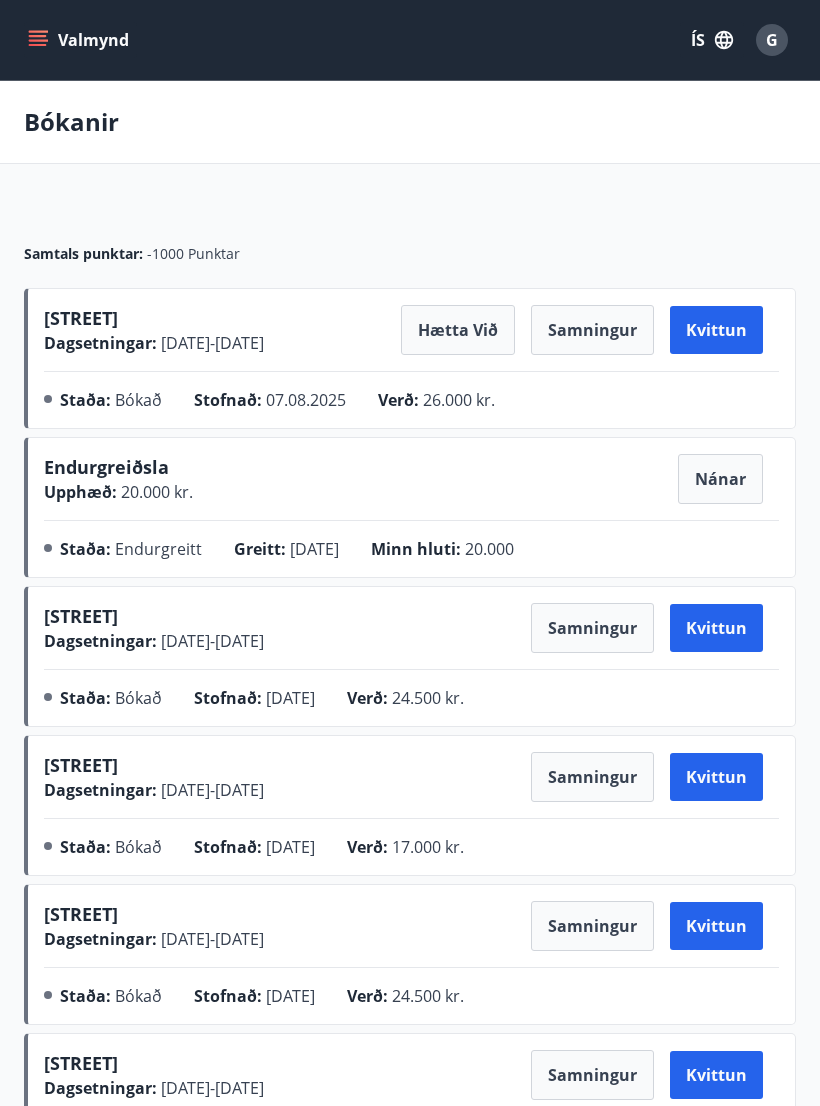 click on "Nánar" at bounding box center [720, 479] 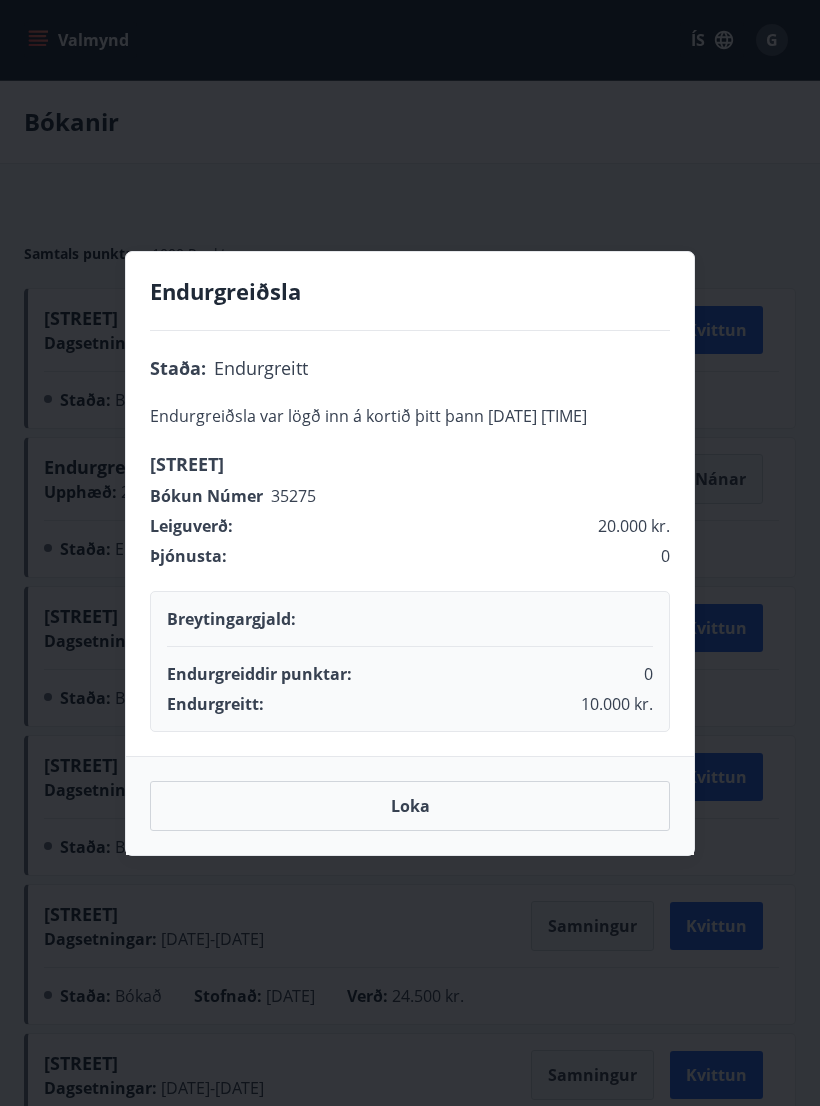 click on "Endurgreiðsla var lögð inn á kortið þitt þann [DATE] [TIME] [STREET] Bókun Númer 35275 Leiguverð: 20.000 kr. Þjónusta : 0 Breytingargjald : Endurgreiddir punktar : 0 Endurgreitt : 10.000 kr. Loka" at bounding box center [410, 553] 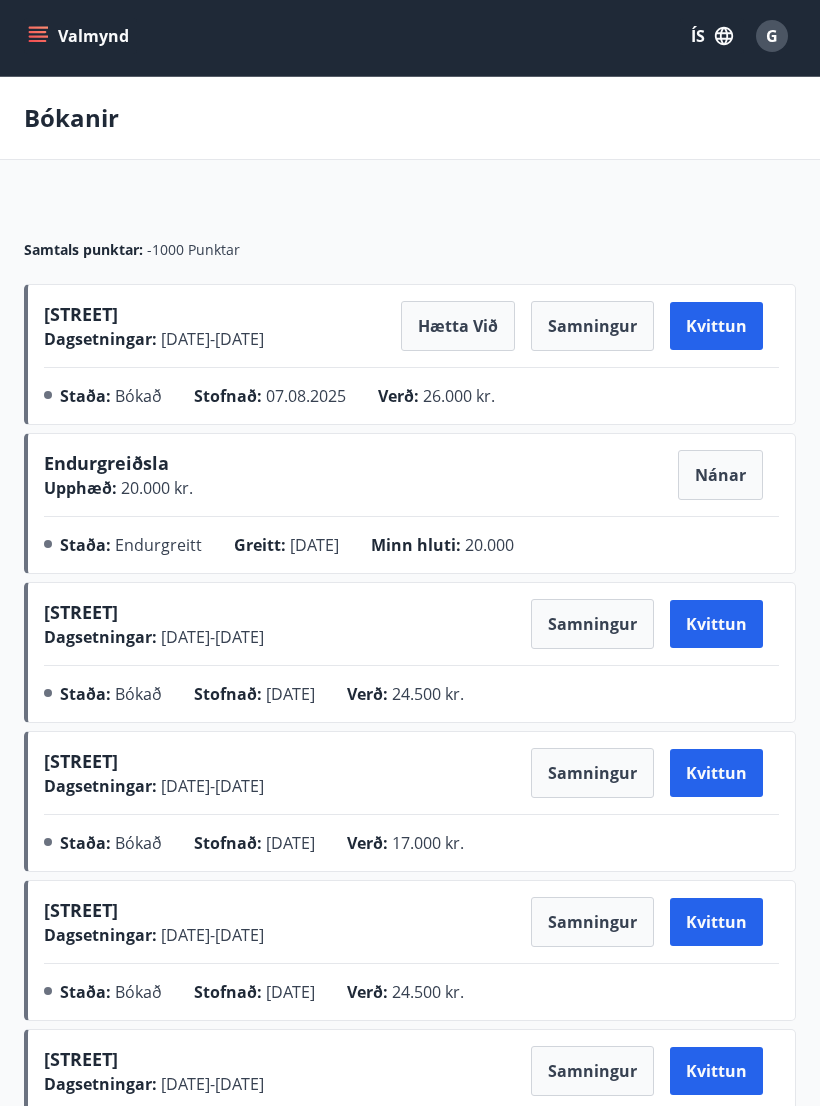 scroll, scrollTop: 0, scrollLeft: 0, axis: both 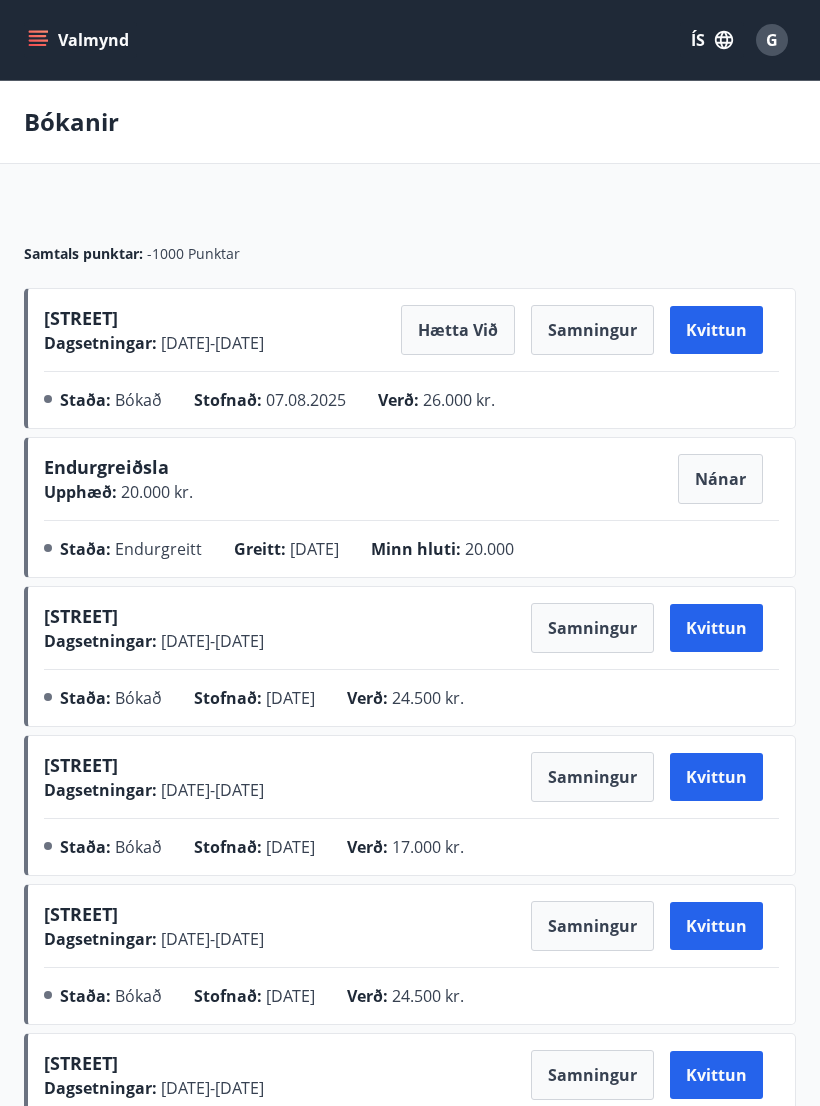 click on "Valmynd" at bounding box center [80, 40] 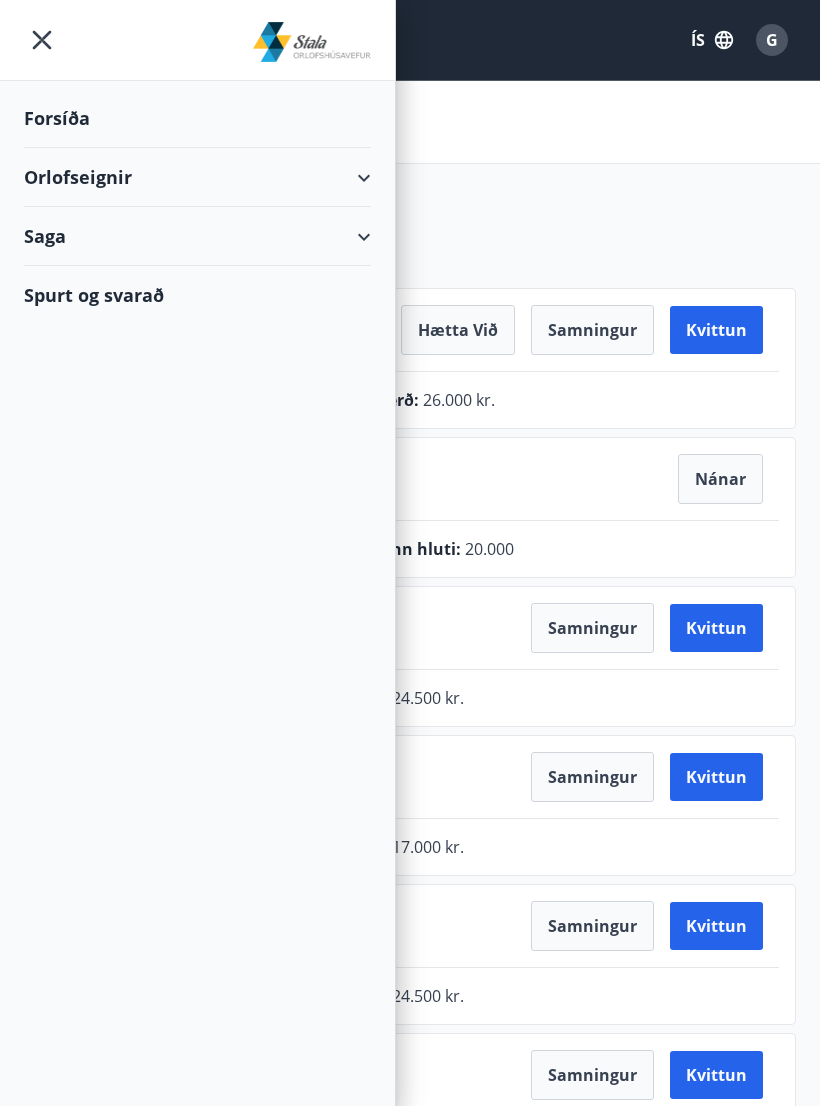 click on "Forsíða" at bounding box center [197, 118] 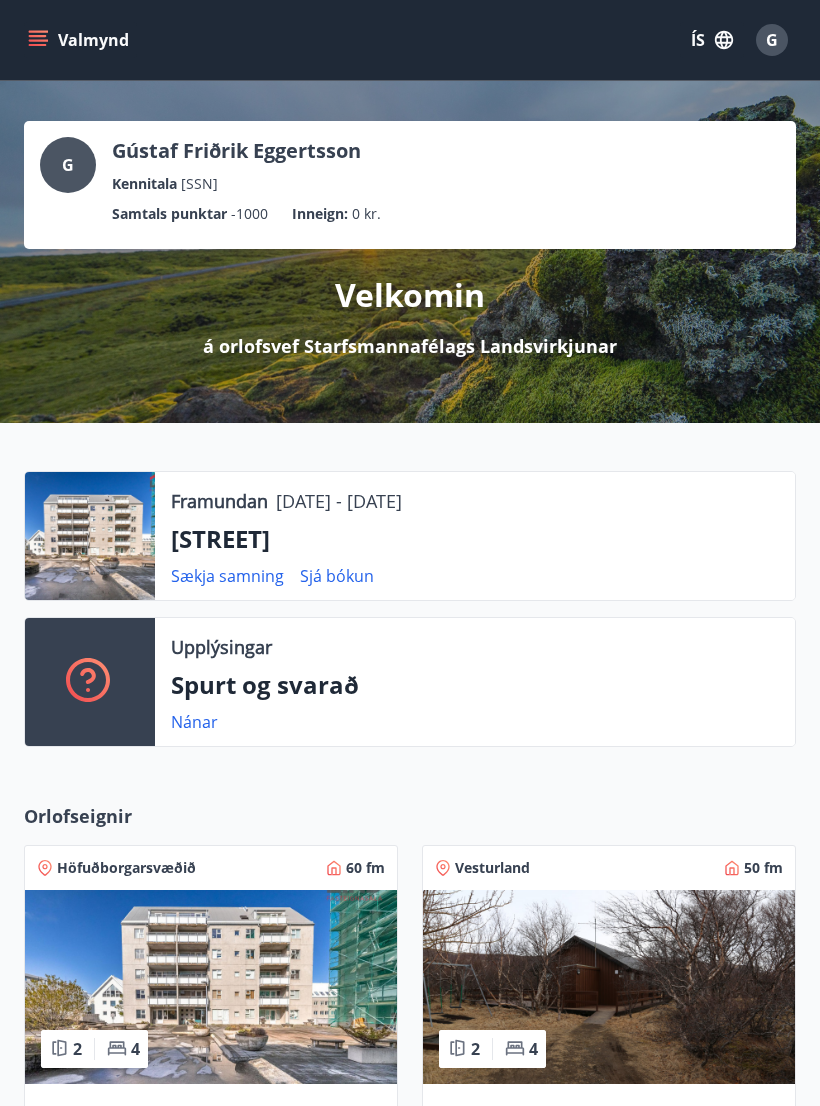 click on "[STREET]" at bounding box center [475, 539] 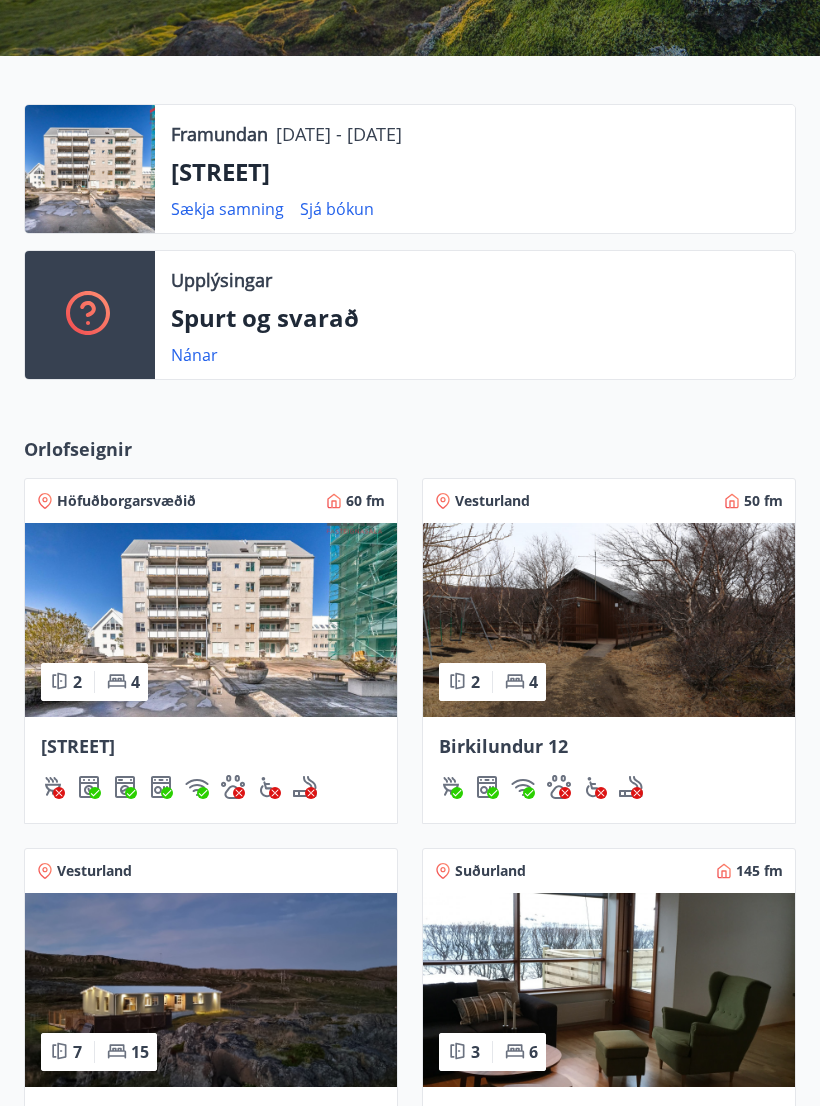 click at bounding box center (211, 620) 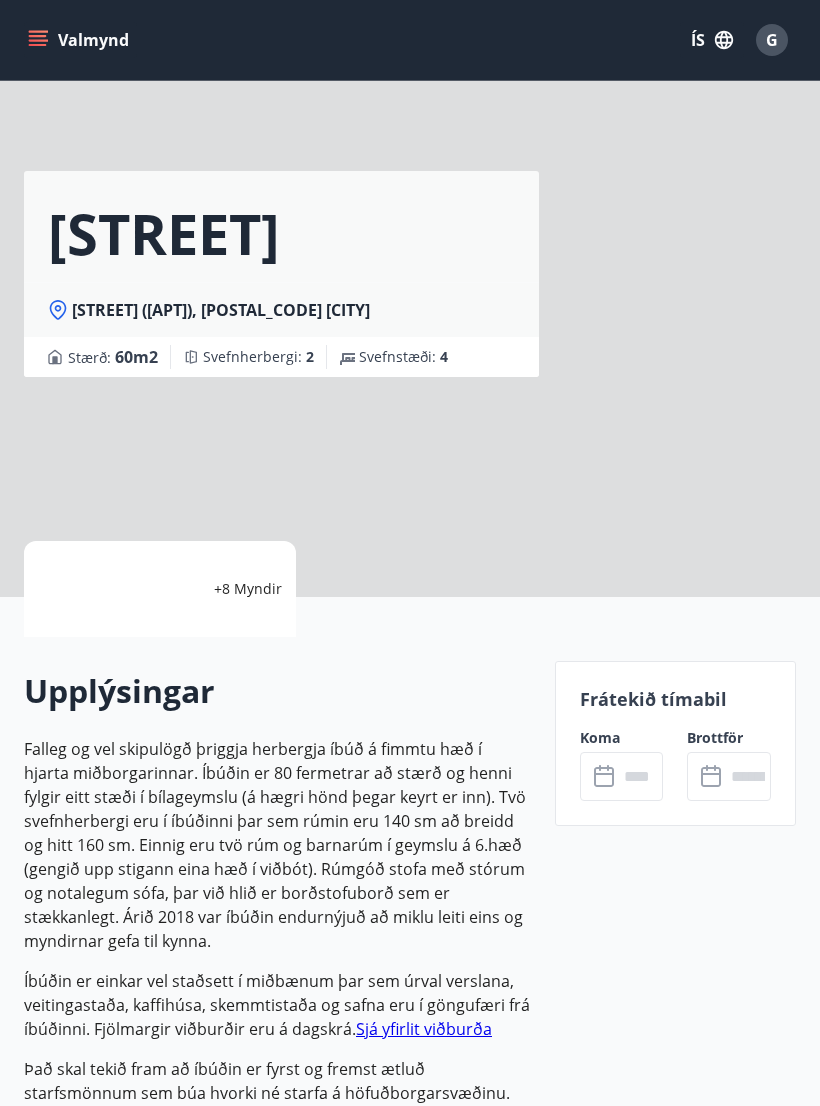 scroll, scrollTop: 0, scrollLeft: 0, axis: both 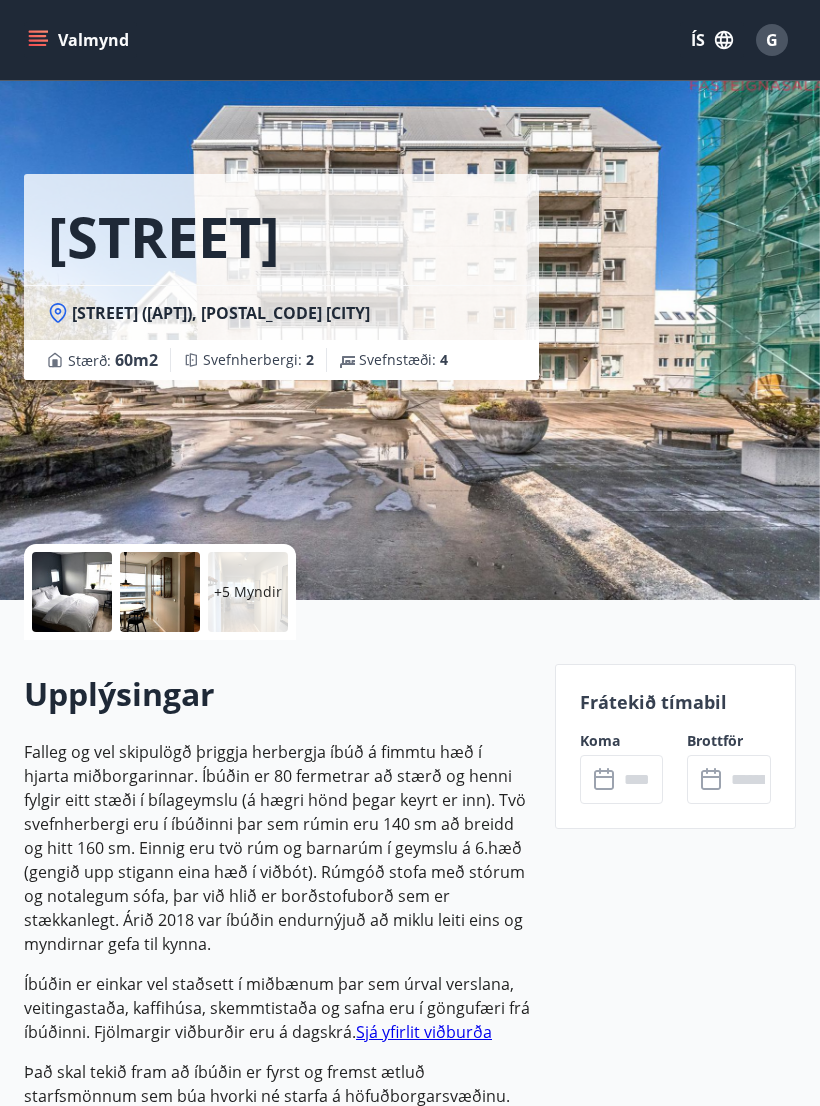 click at bounding box center (641, 779) 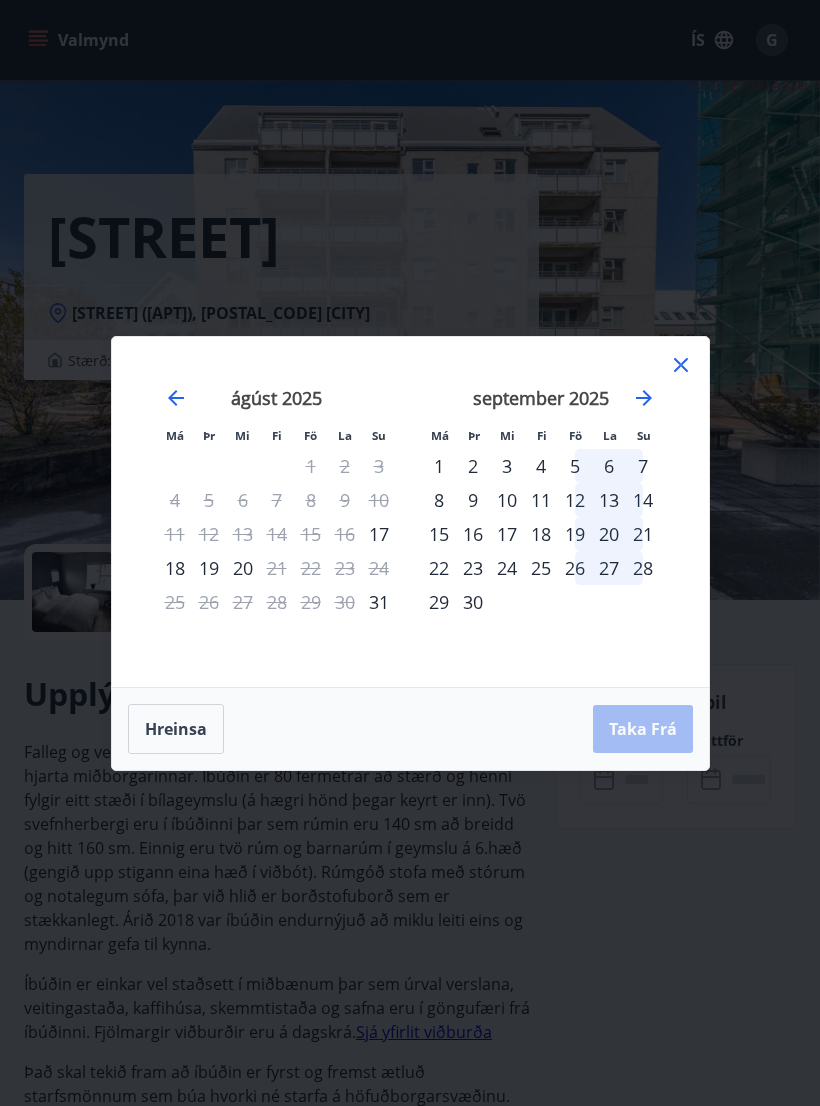 click 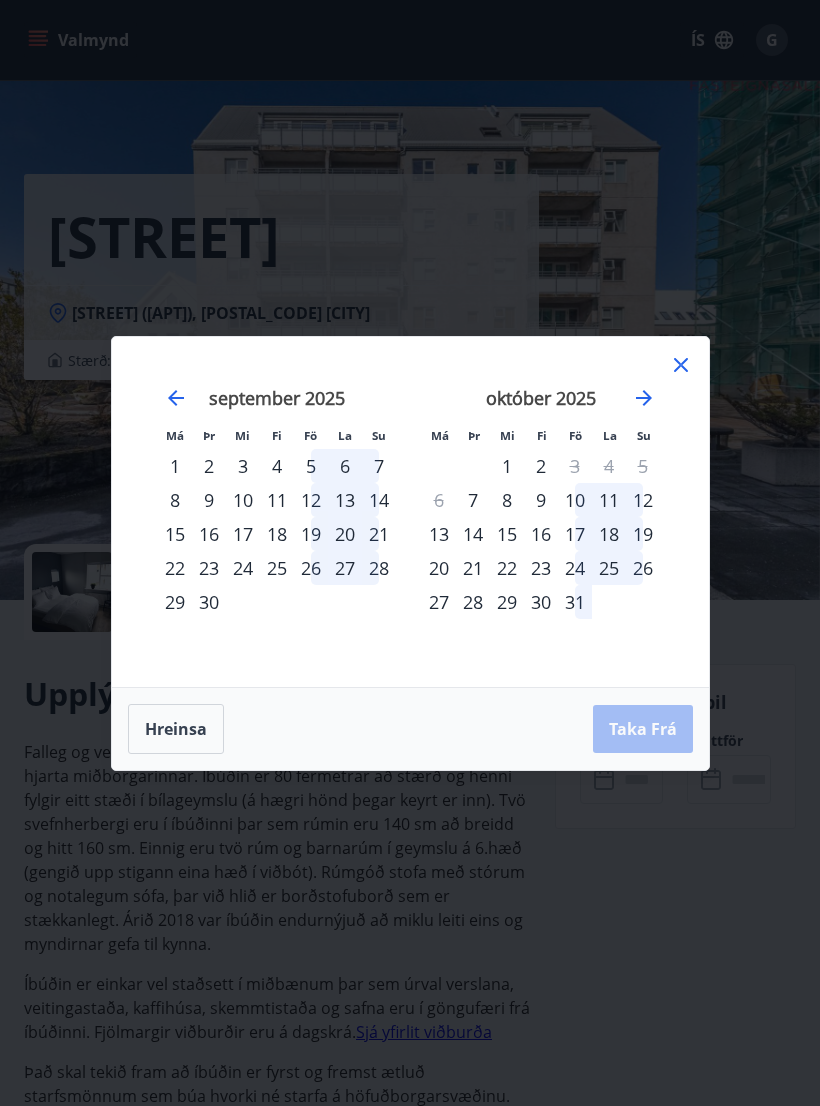 click 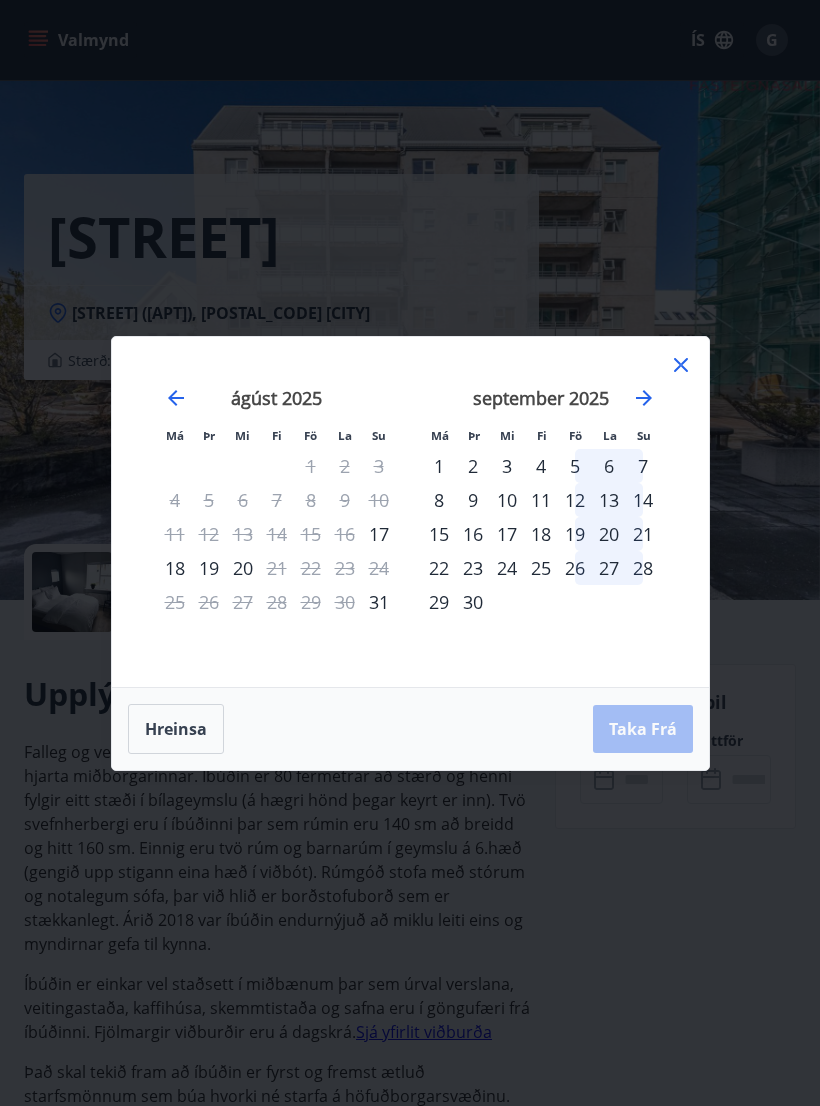 click on "júlí 2025 1 2 3 4 5 6 7 8 9 10 11 12 13 14 15 16 17 18 19 20 21 22 23 24 25 26 27 28 29 30 31 ágúst 2025 1 2 3 4 5 6 7 8 9 10 11 12 13 14 15 16 17 18 19 20 21 22 23 24 25 26 27 28 29 30 31 september 2025 1 2 3 4 5 6 7 8 9 10 11 12 13 14 15 16 17 18 19 20 21 22 23 24 25 26 27 28 29 30 október 2025 1 2 3 4 5 6 7 8 9 10 11 12 13 14 15 16 17 18 19 20 21 22 23 24 25 26 27 28 29 30 31" at bounding box center [675, 525] 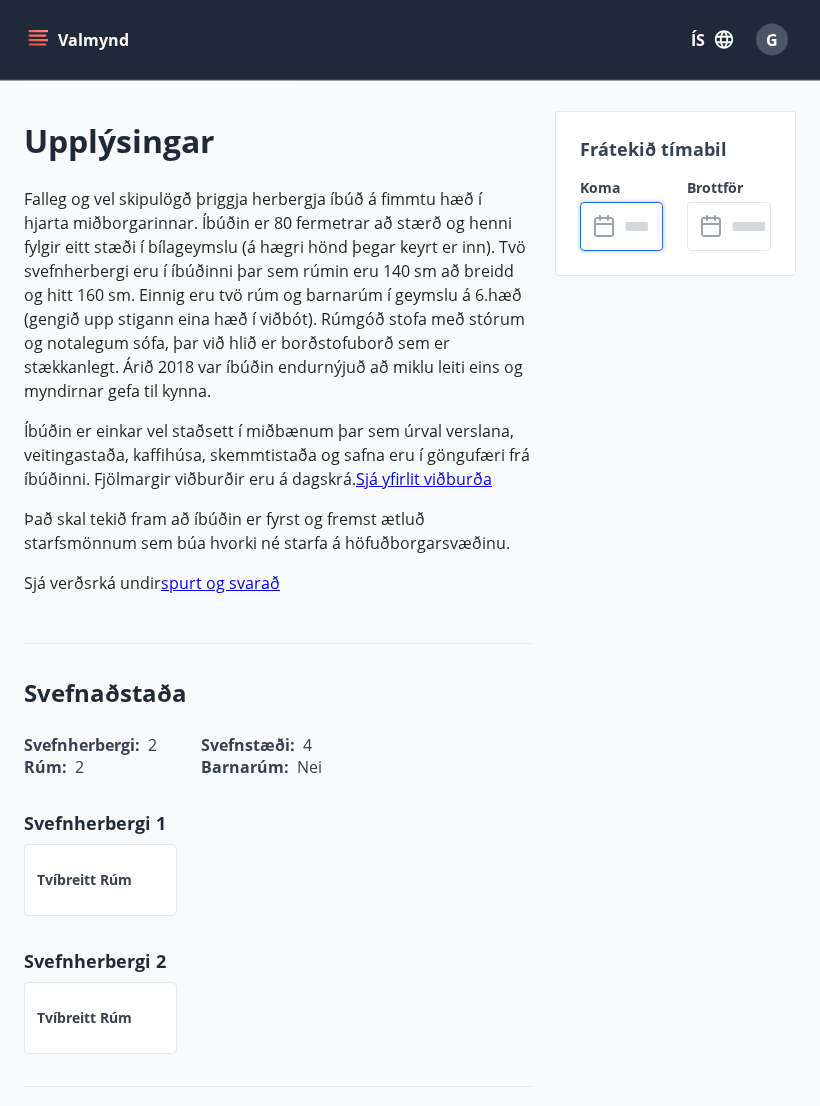 scroll, scrollTop: 0, scrollLeft: 0, axis: both 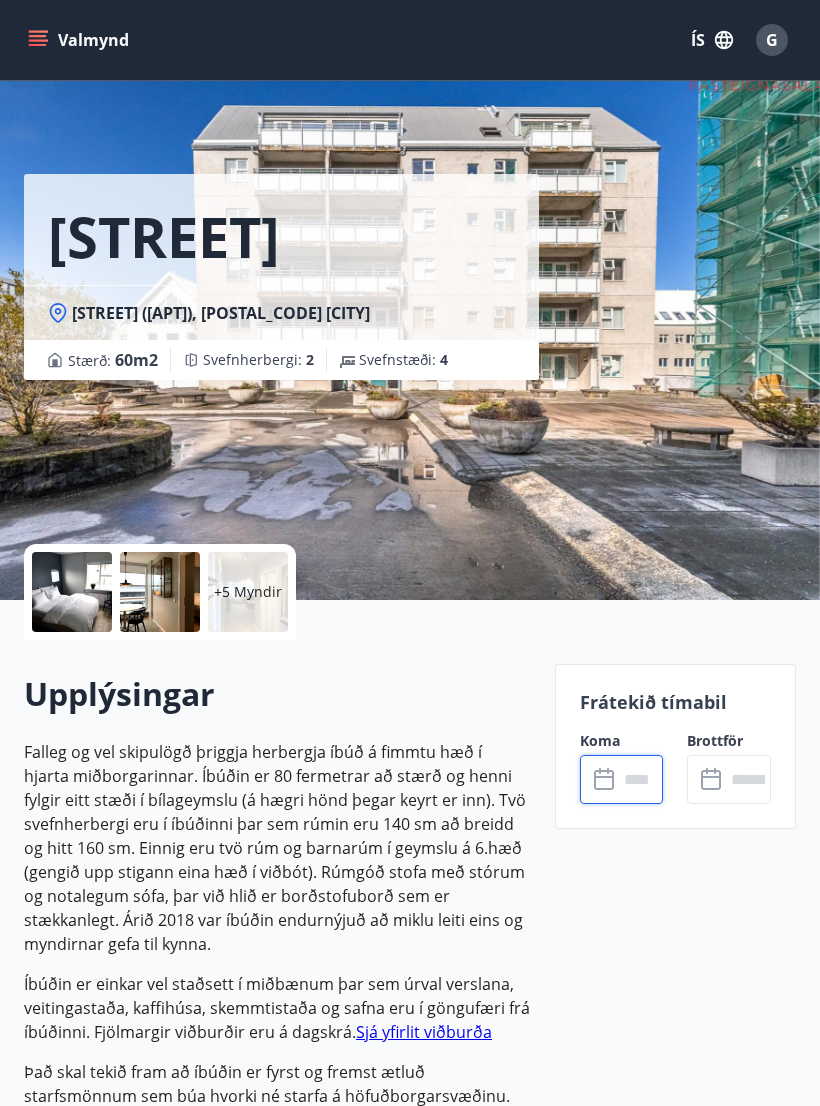 click on "G" at bounding box center [772, 40] 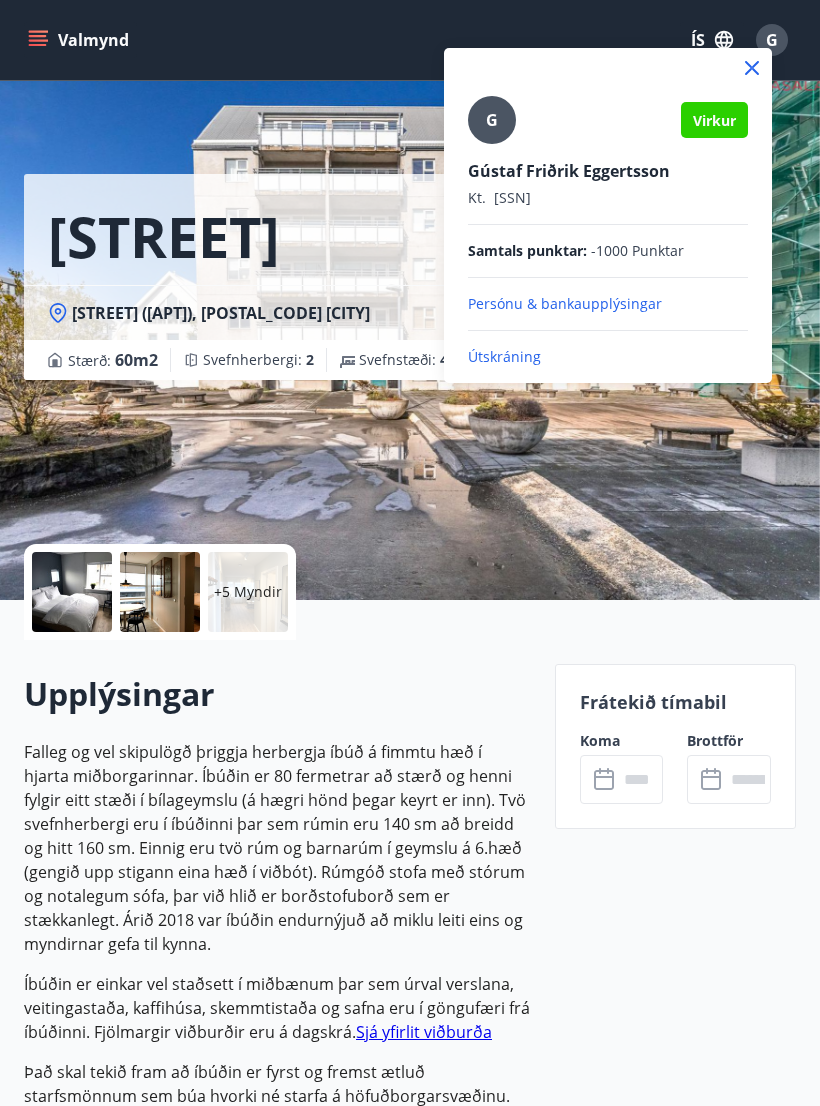click on "Útskráning" at bounding box center (608, 357) 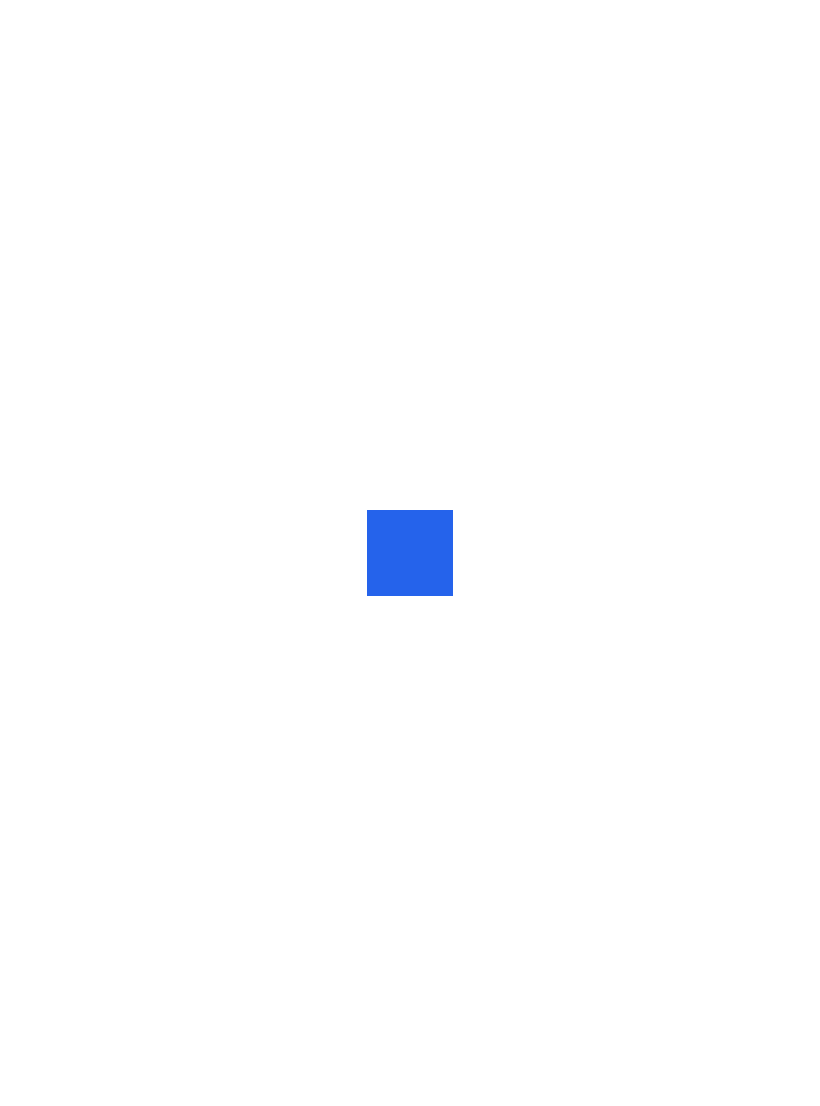scroll, scrollTop: 0, scrollLeft: 0, axis: both 